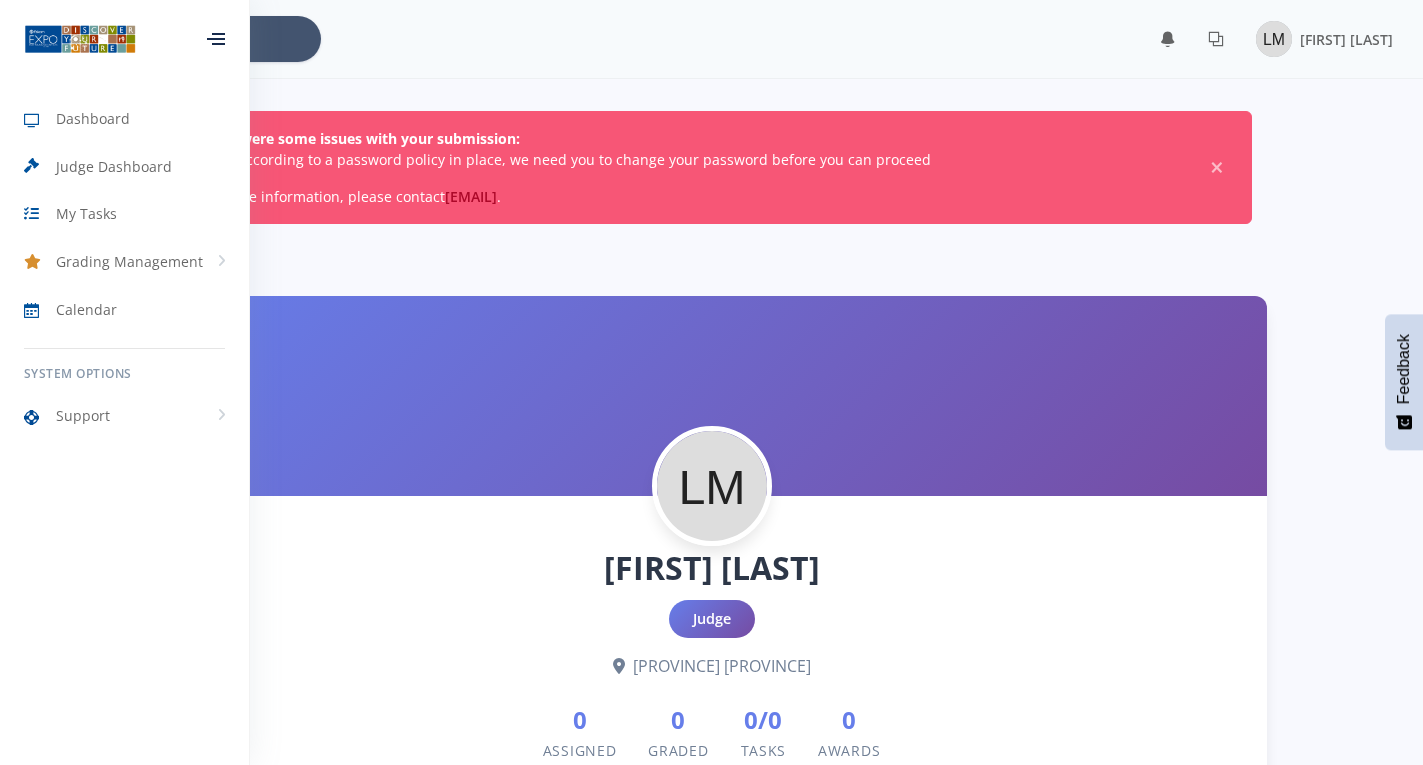 scroll, scrollTop: 1000, scrollLeft: 0, axis: vertical 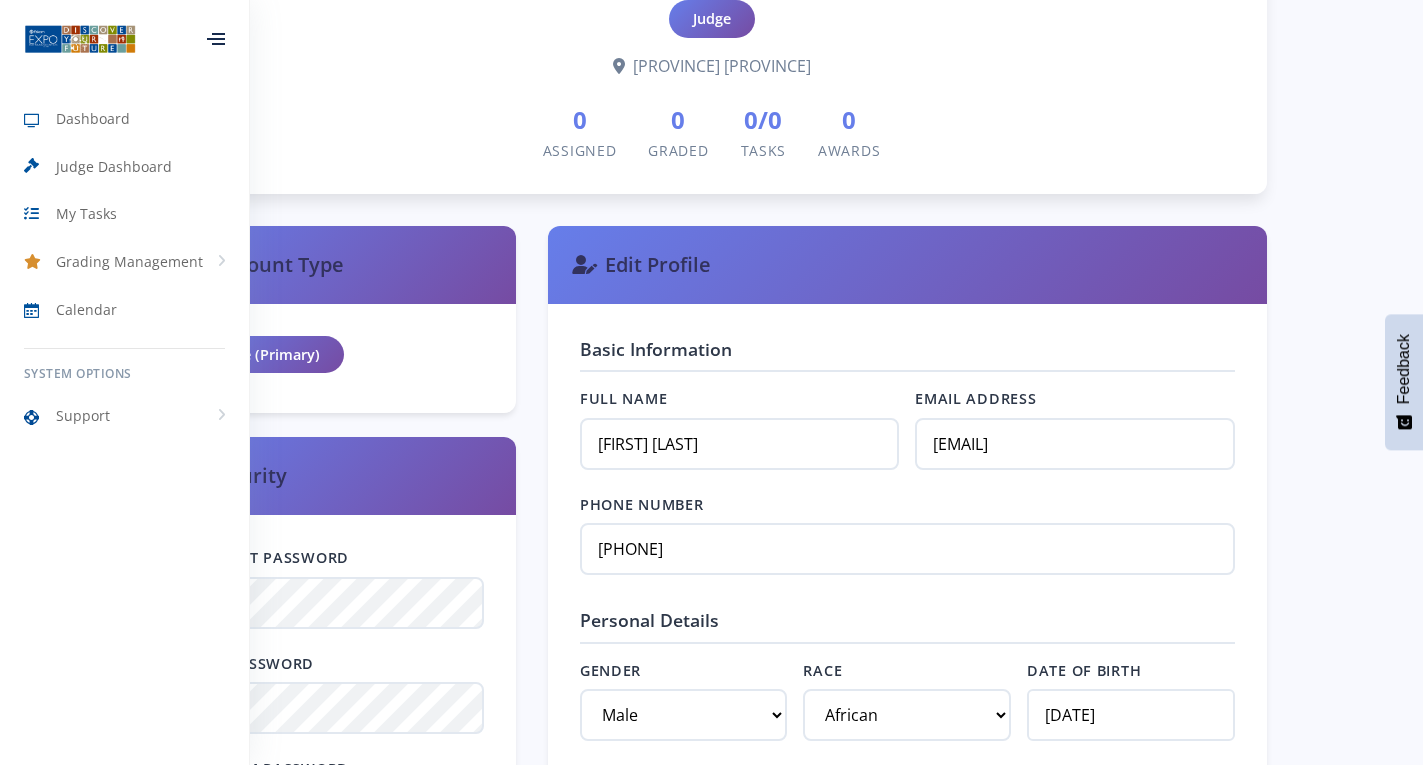 click at bounding box center (218, 34) 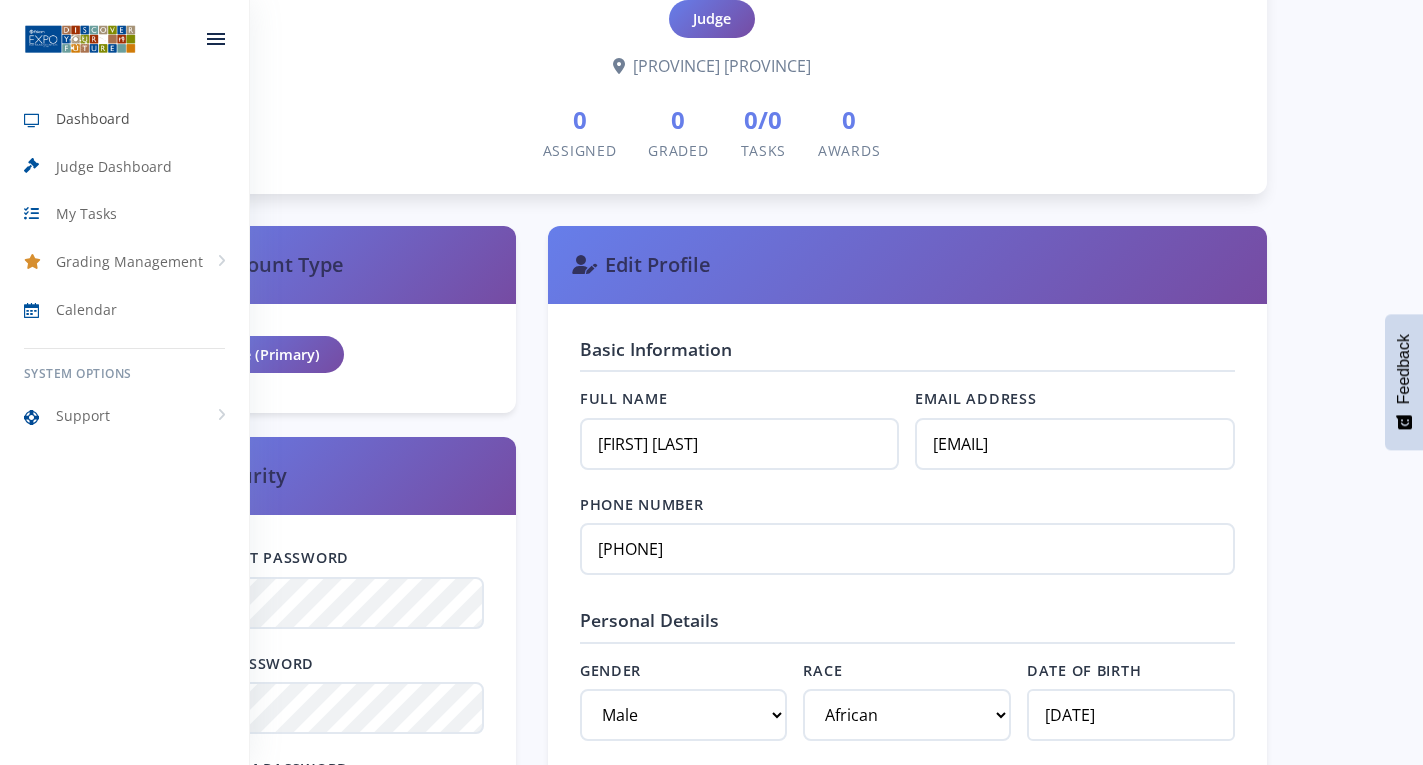 click on "Dashboard" at bounding box center [93, 118] 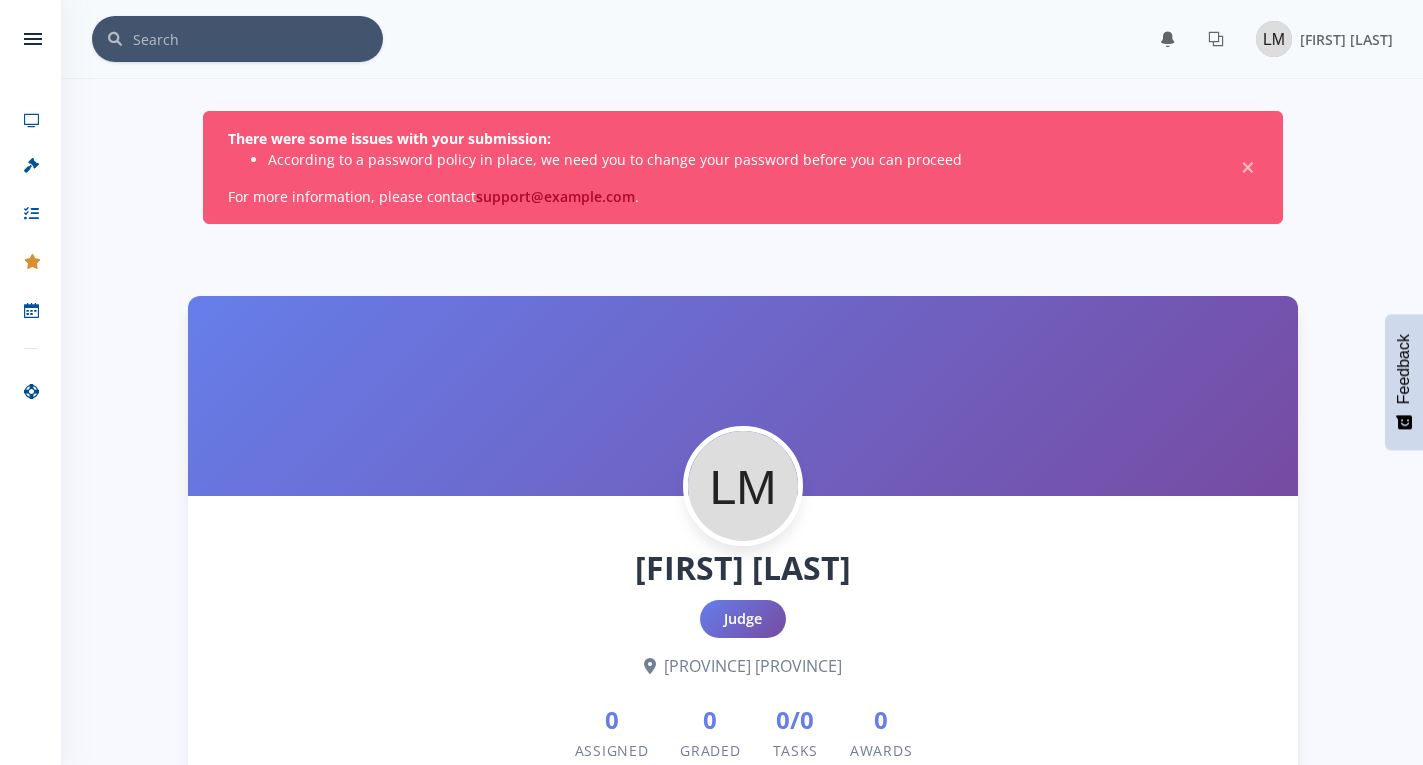 scroll, scrollTop: 600, scrollLeft: 0, axis: vertical 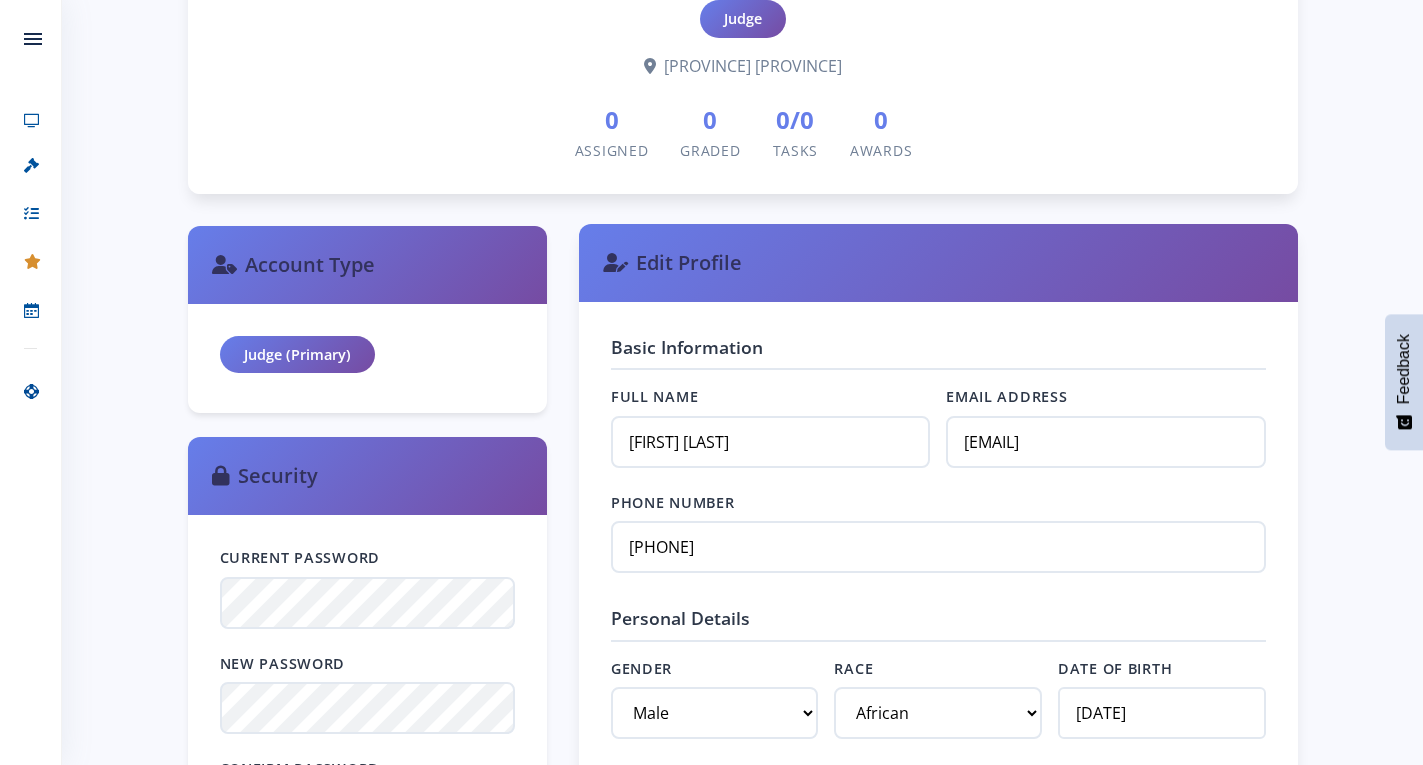 click on "Edit Profile" at bounding box center [938, 263] 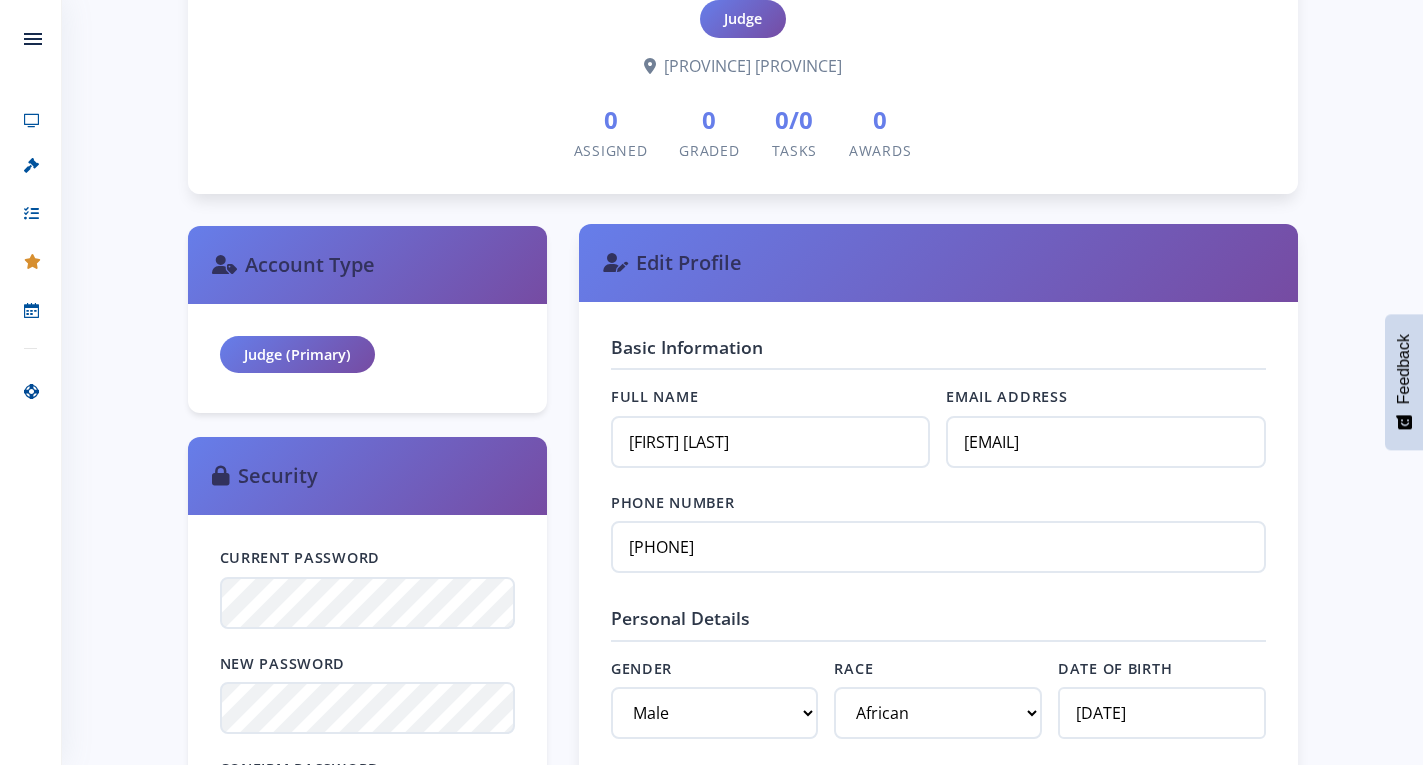 click at bounding box center (615, 263) 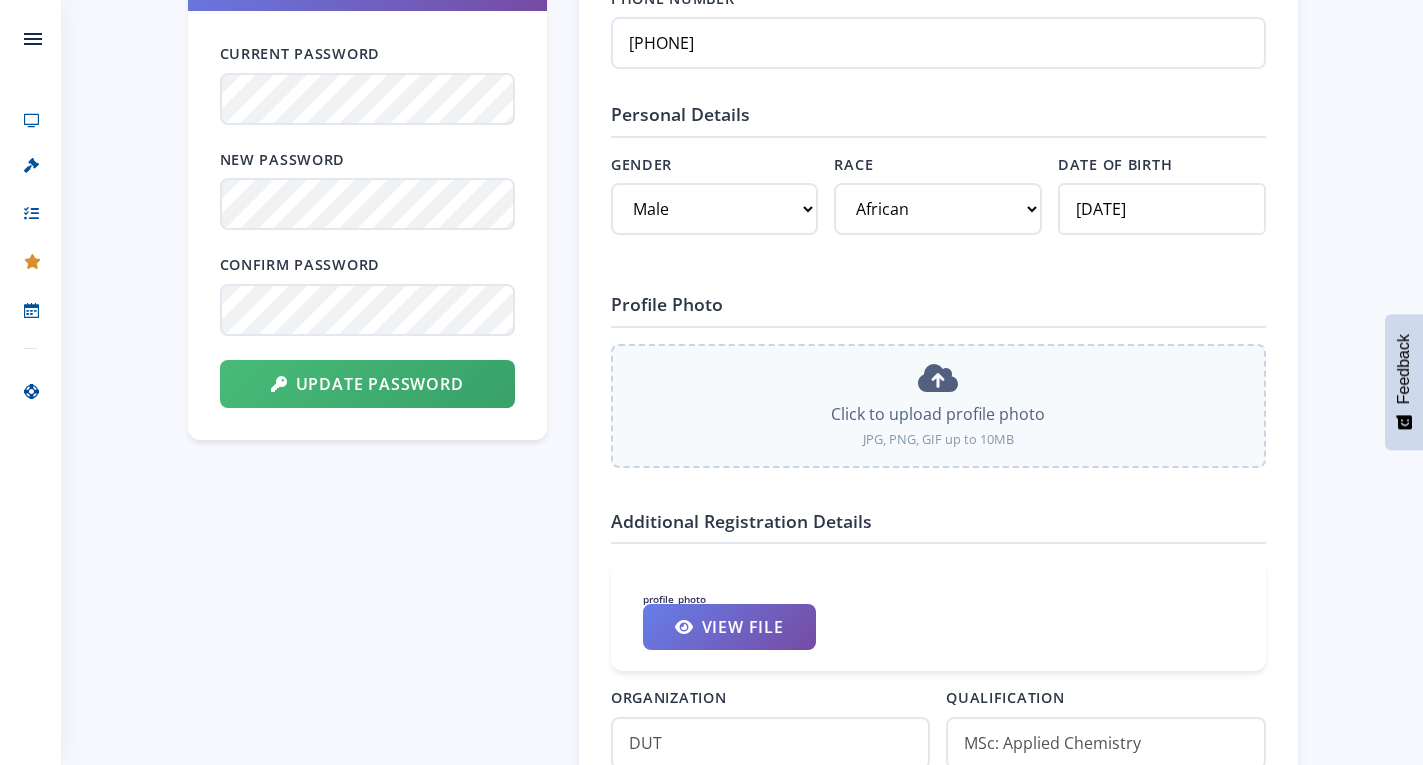 scroll, scrollTop: 1200, scrollLeft: 0, axis: vertical 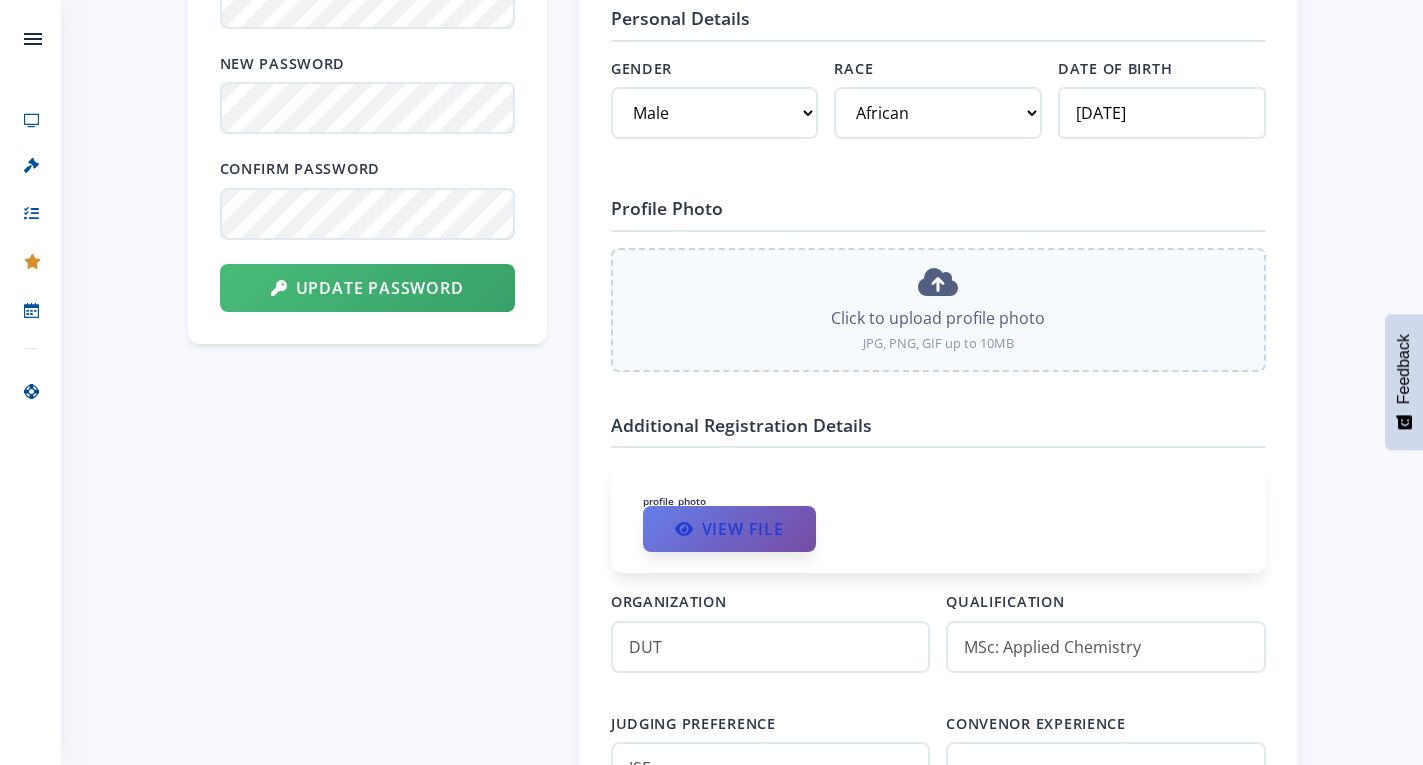 click on "View File" at bounding box center [729, 529] 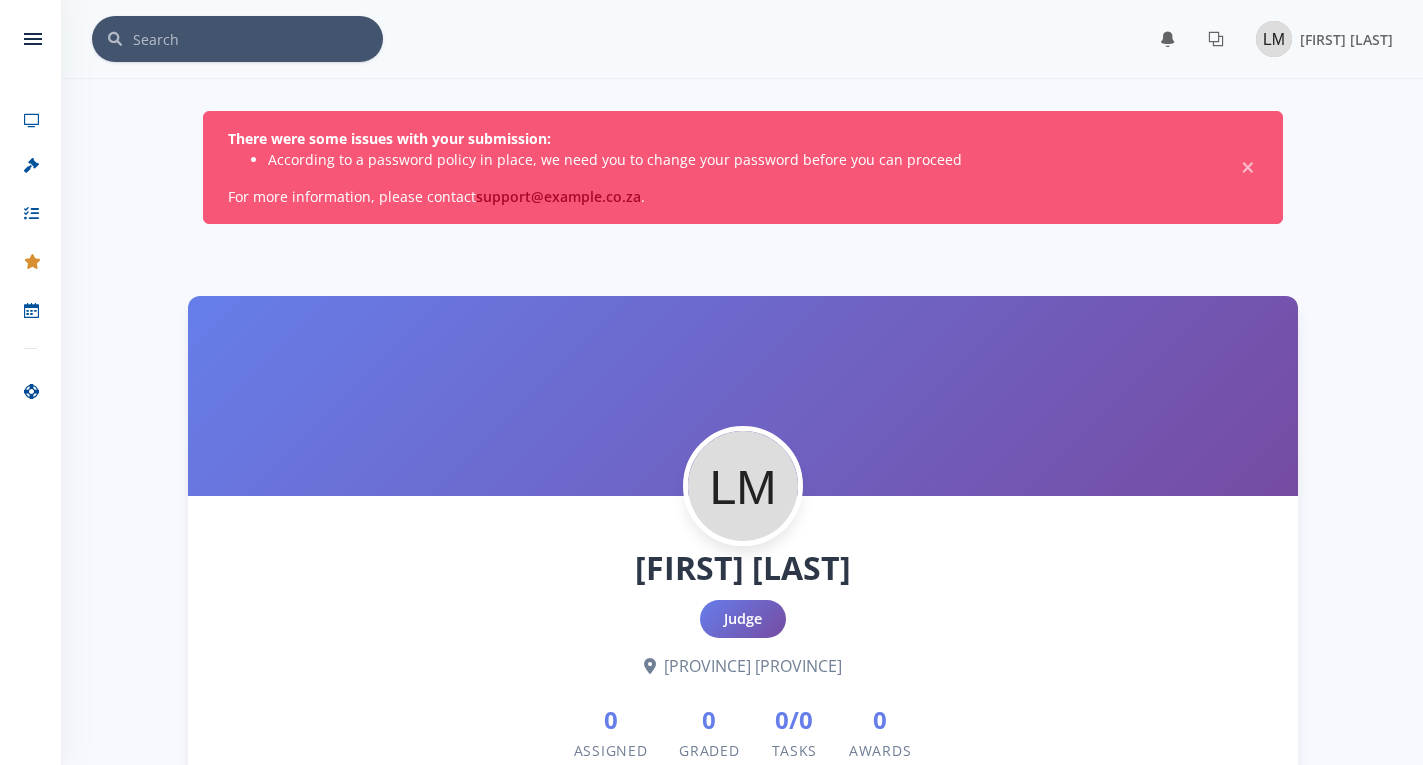scroll, scrollTop: 0, scrollLeft: 0, axis: both 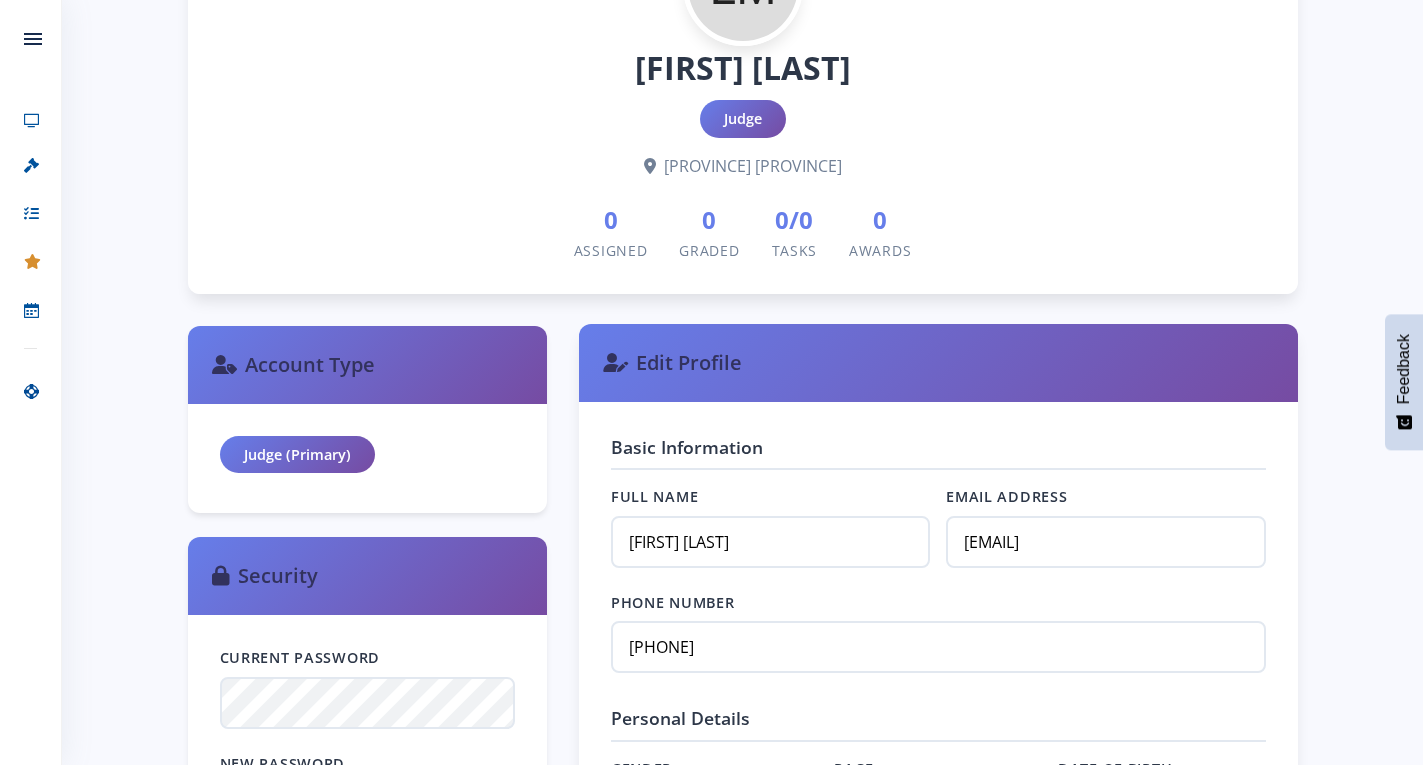 click at bounding box center (615, 363) 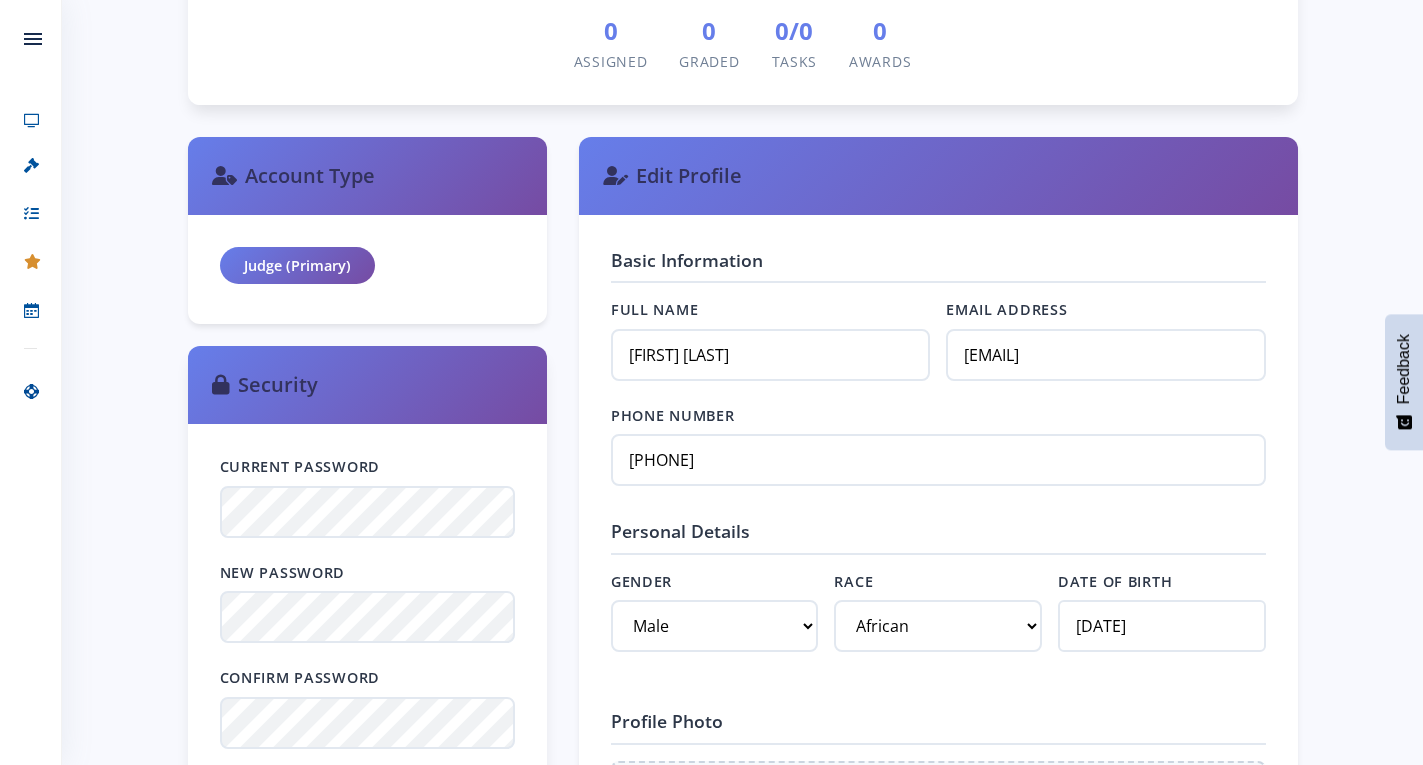 scroll, scrollTop: 900, scrollLeft: 0, axis: vertical 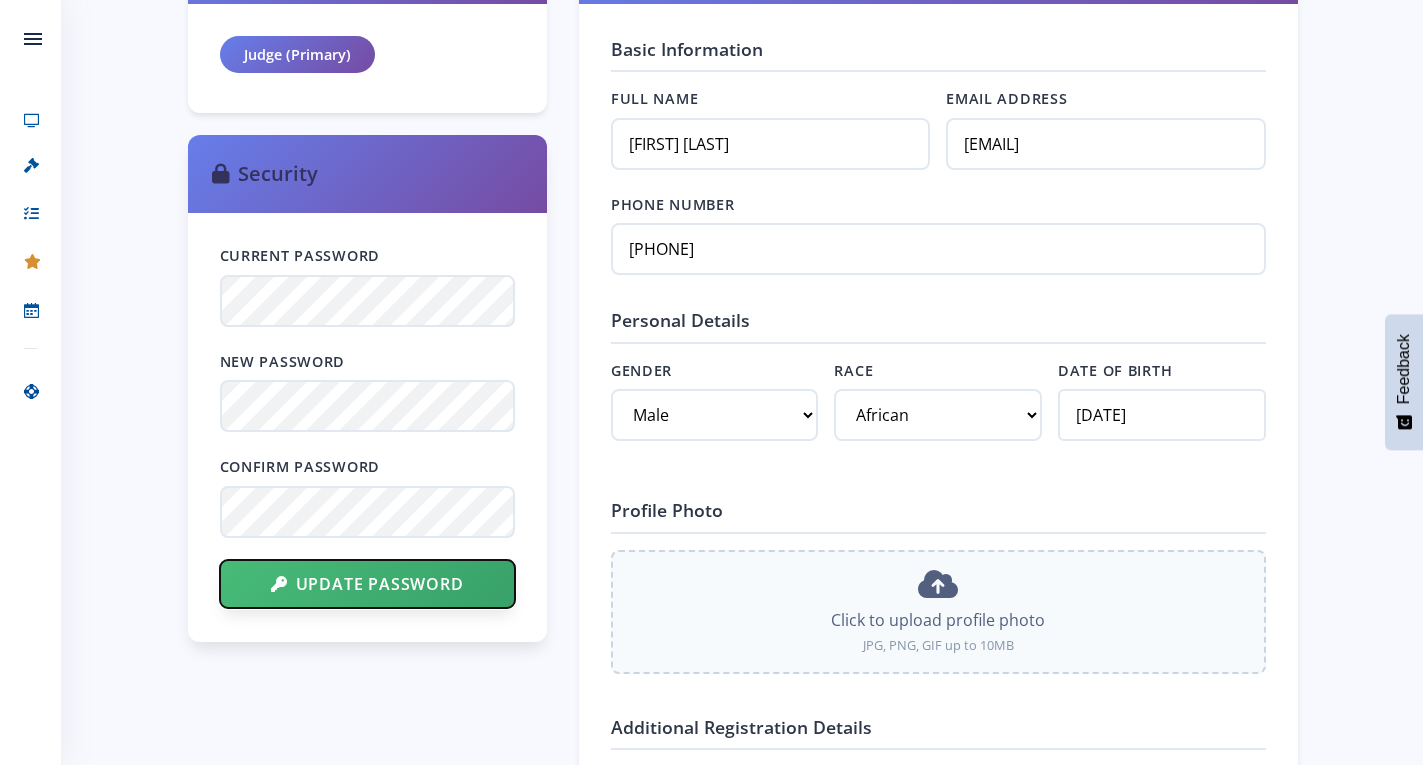 click on "Update Password" at bounding box center [367, 584] 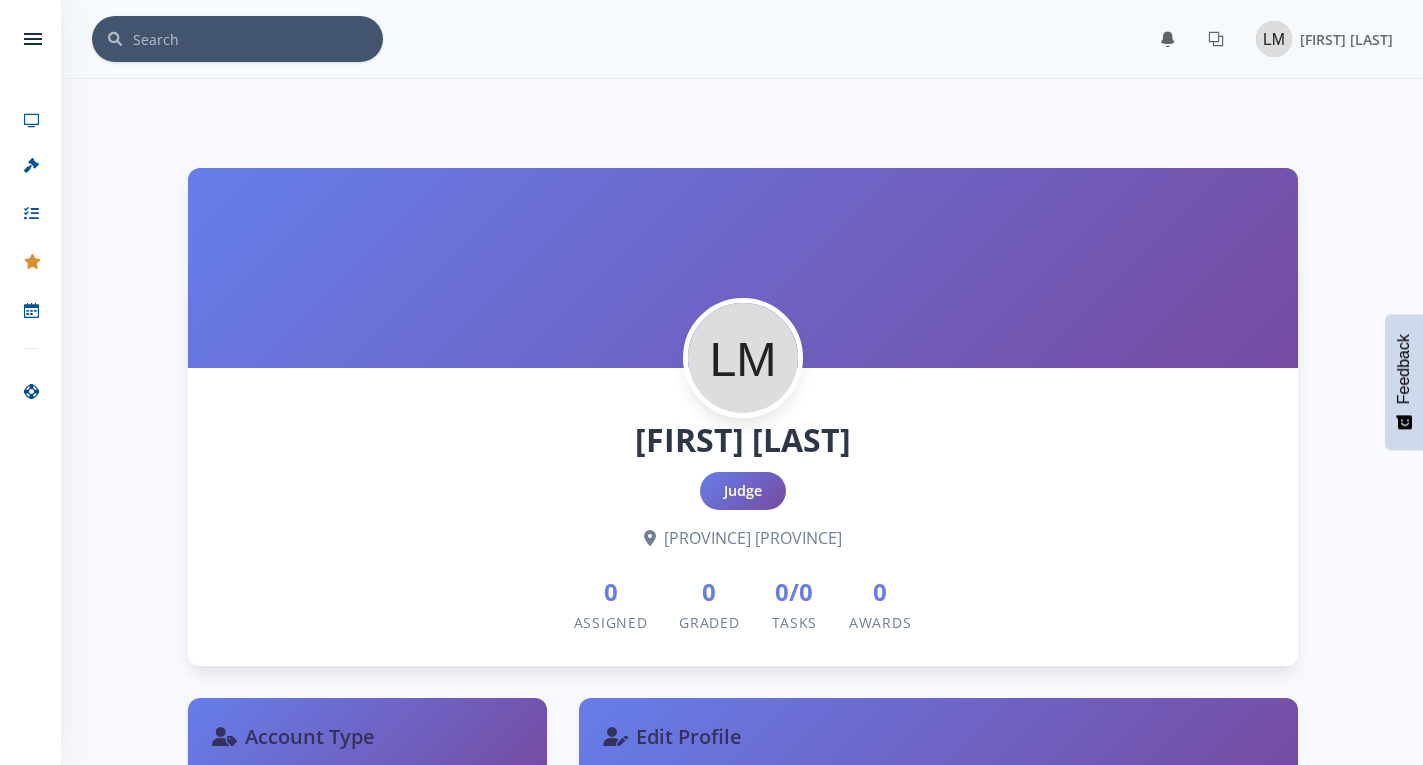 scroll, scrollTop: 0, scrollLeft: 0, axis: both 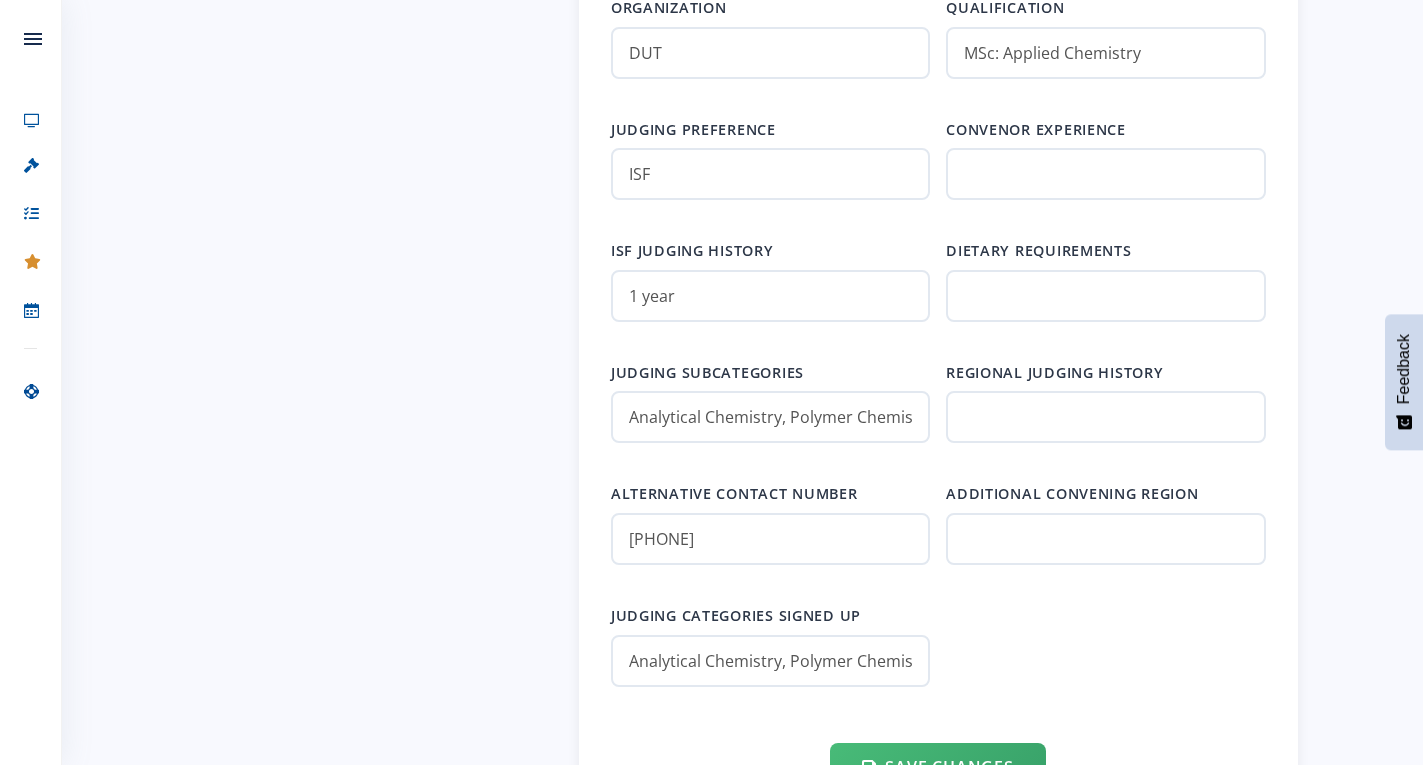 click on "Organization
DUT
Qualification
MSc: Applied Chemistry
Judging preference
ISF
Convenor experience 1 year" at bounding box center (938, 354) 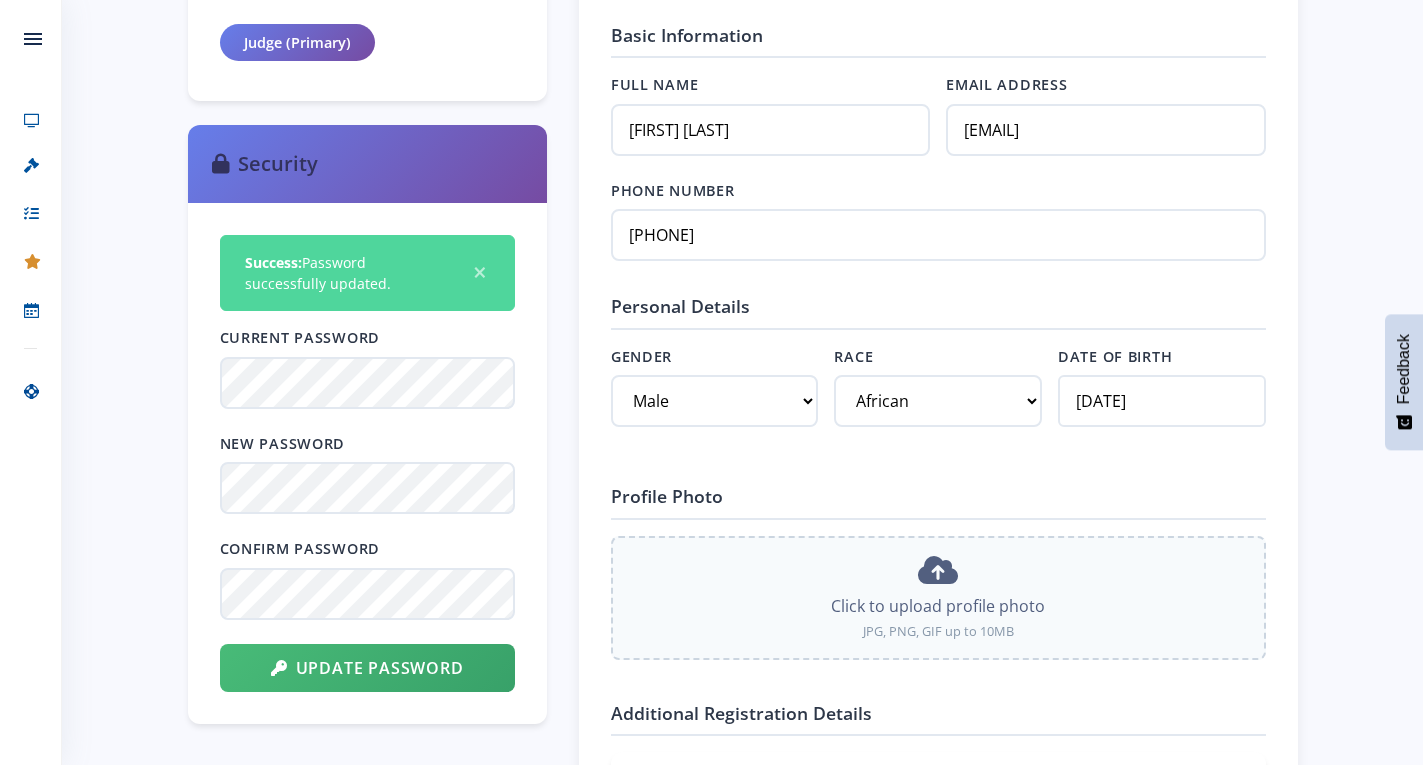 scroll, scrollTop: 666, scrollLeft: 0, axis: vertical 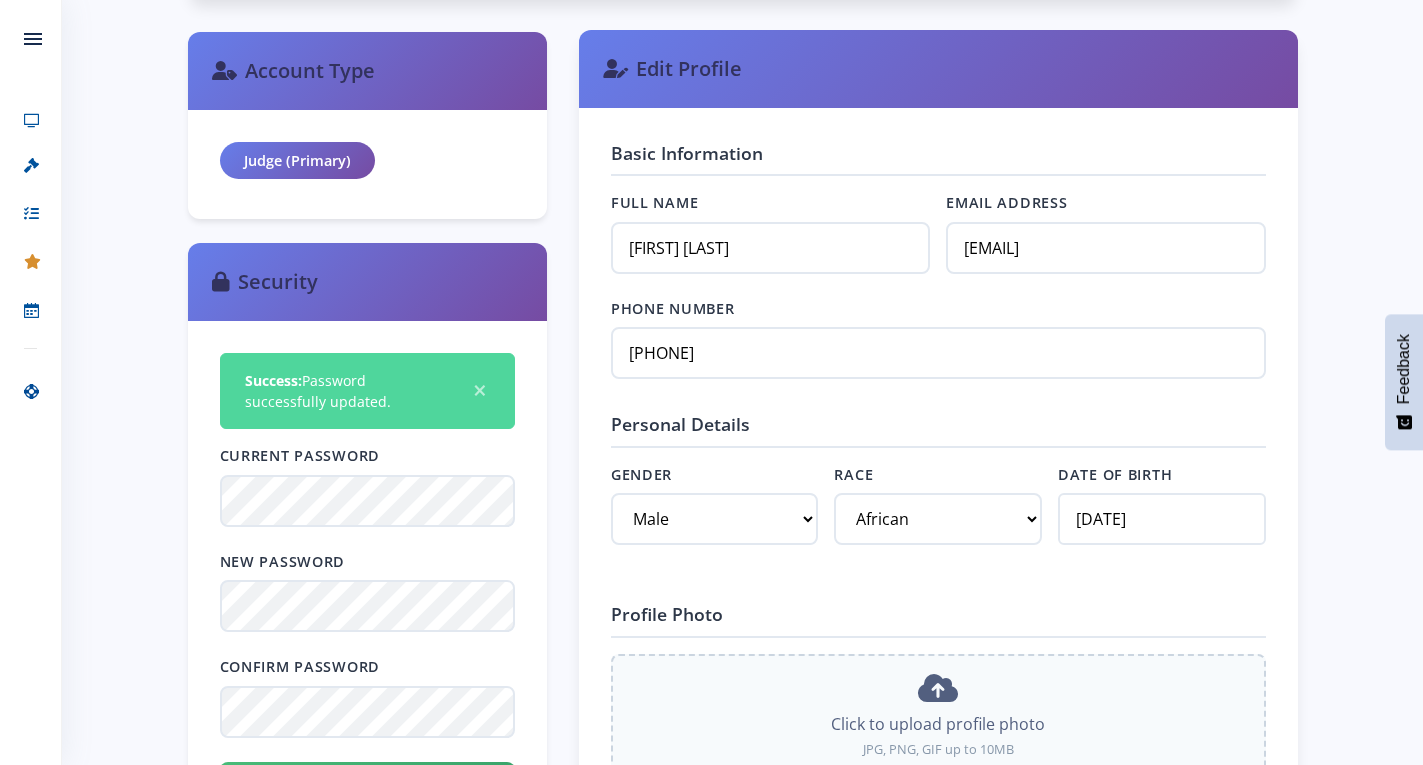 click at bounding box center (615, 69) 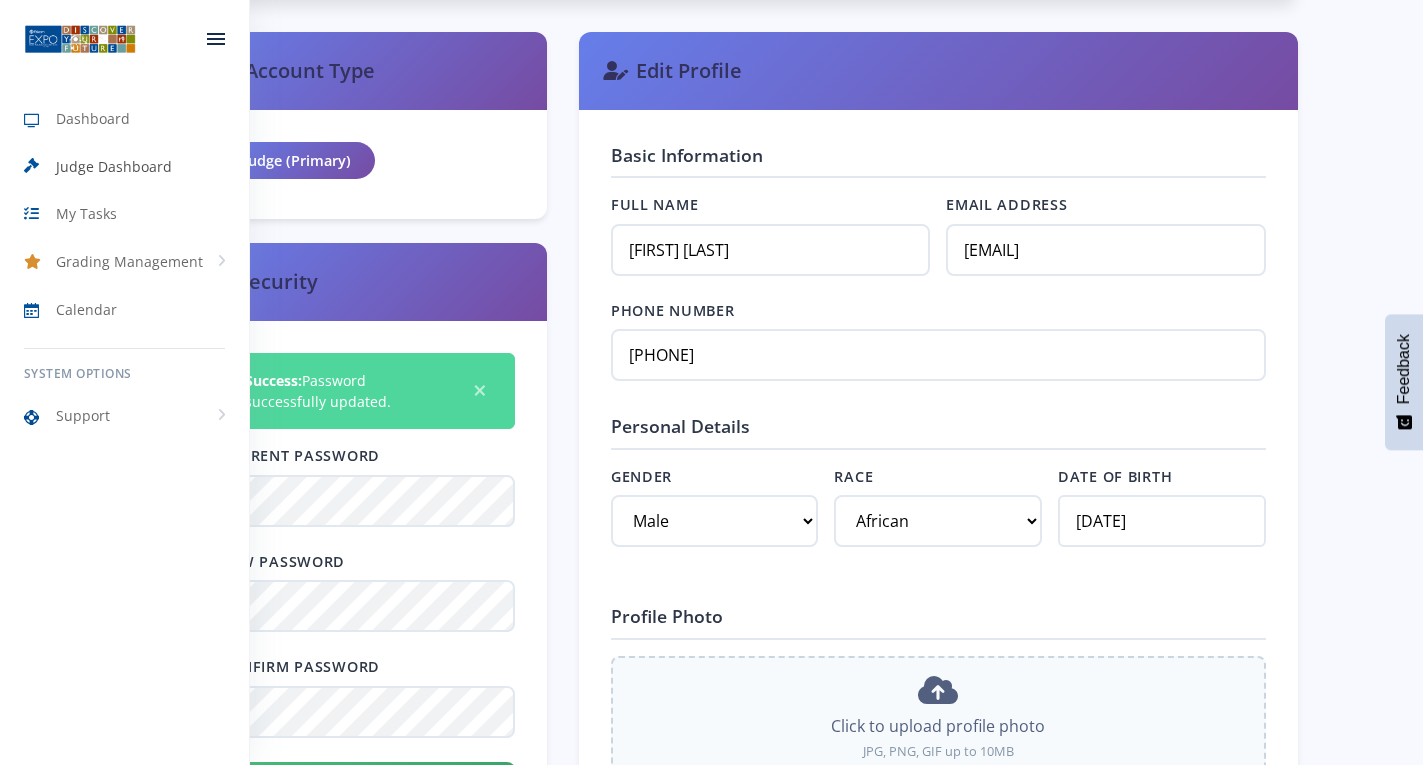 click on "Judge Dashboard" at bounding box center (114, 166) 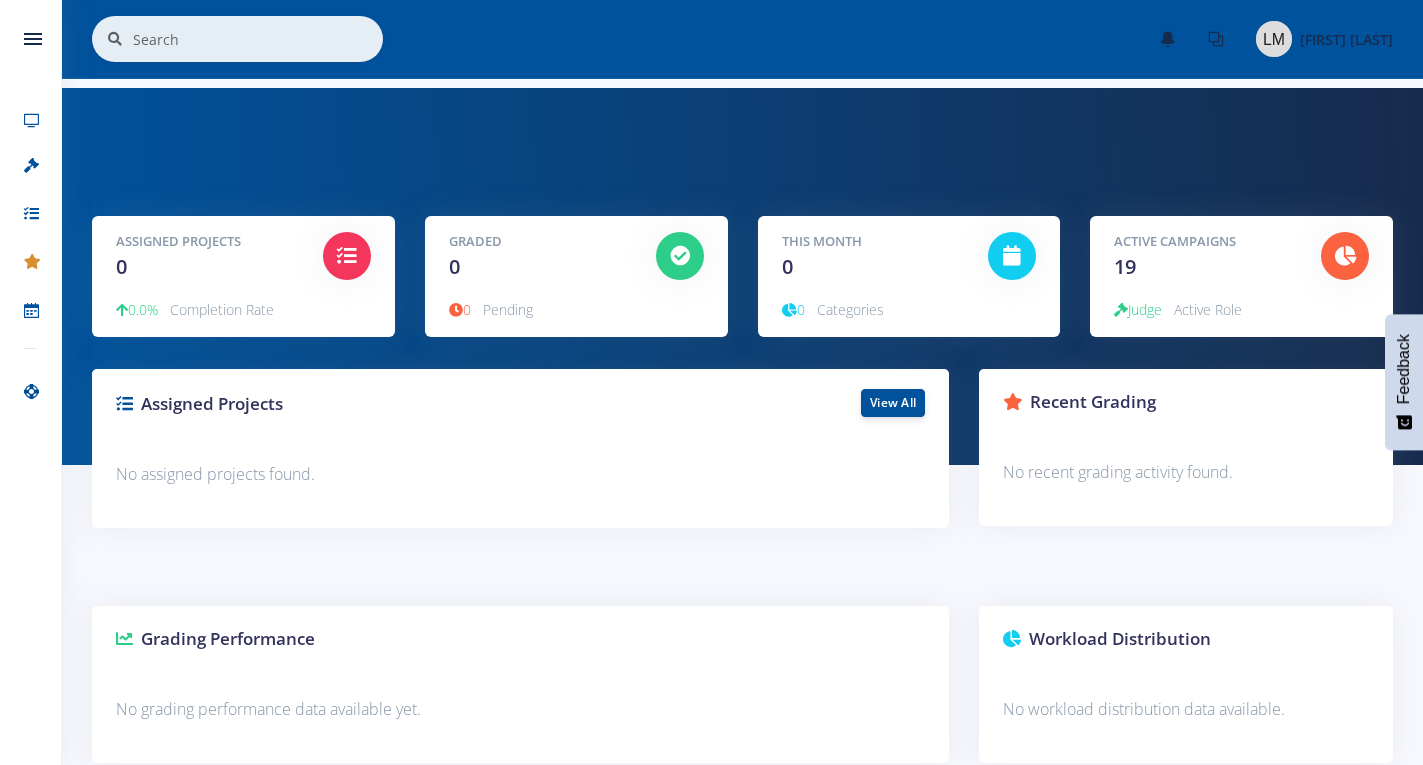 scroll, scrollTop: 0, scrollLeft: 0, axis: both 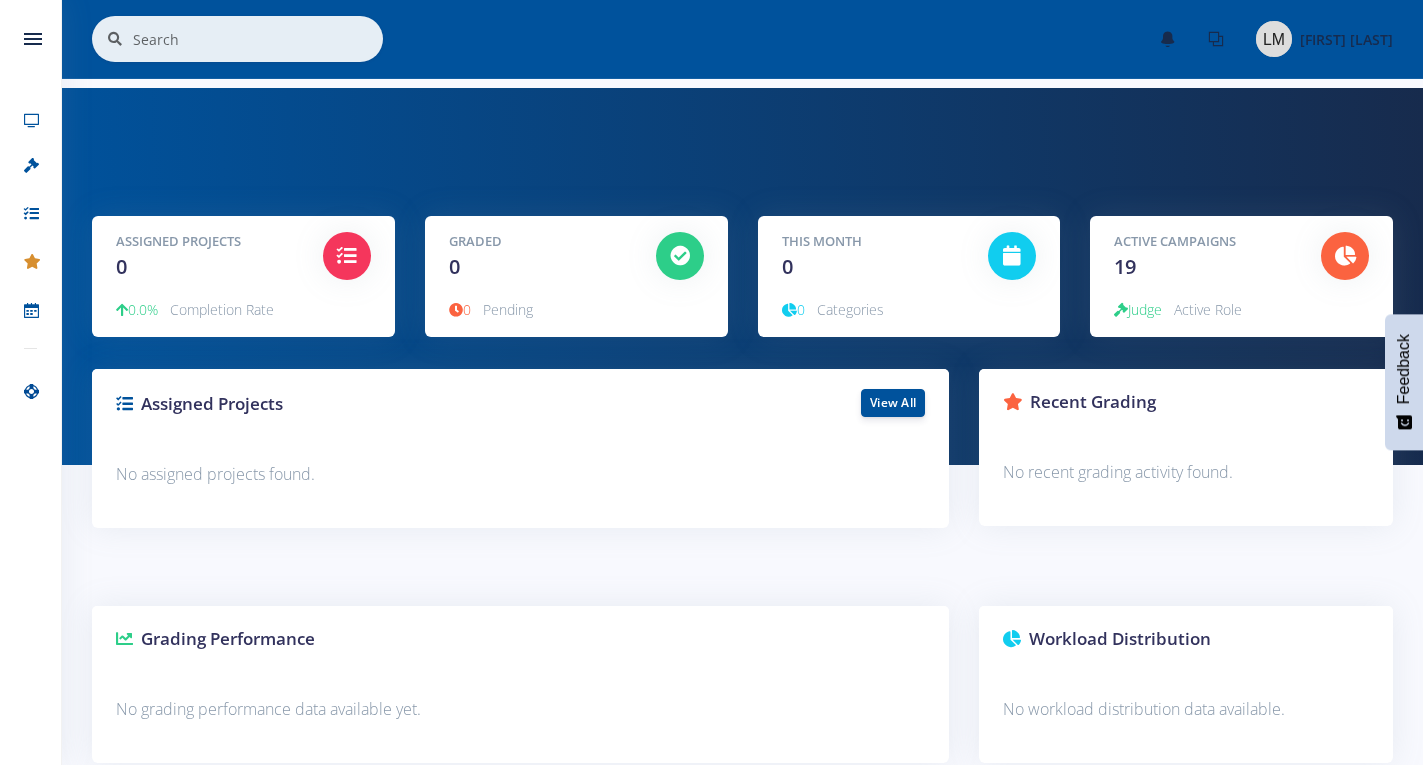 click on "Judge" at bounding box center (1138, 309) 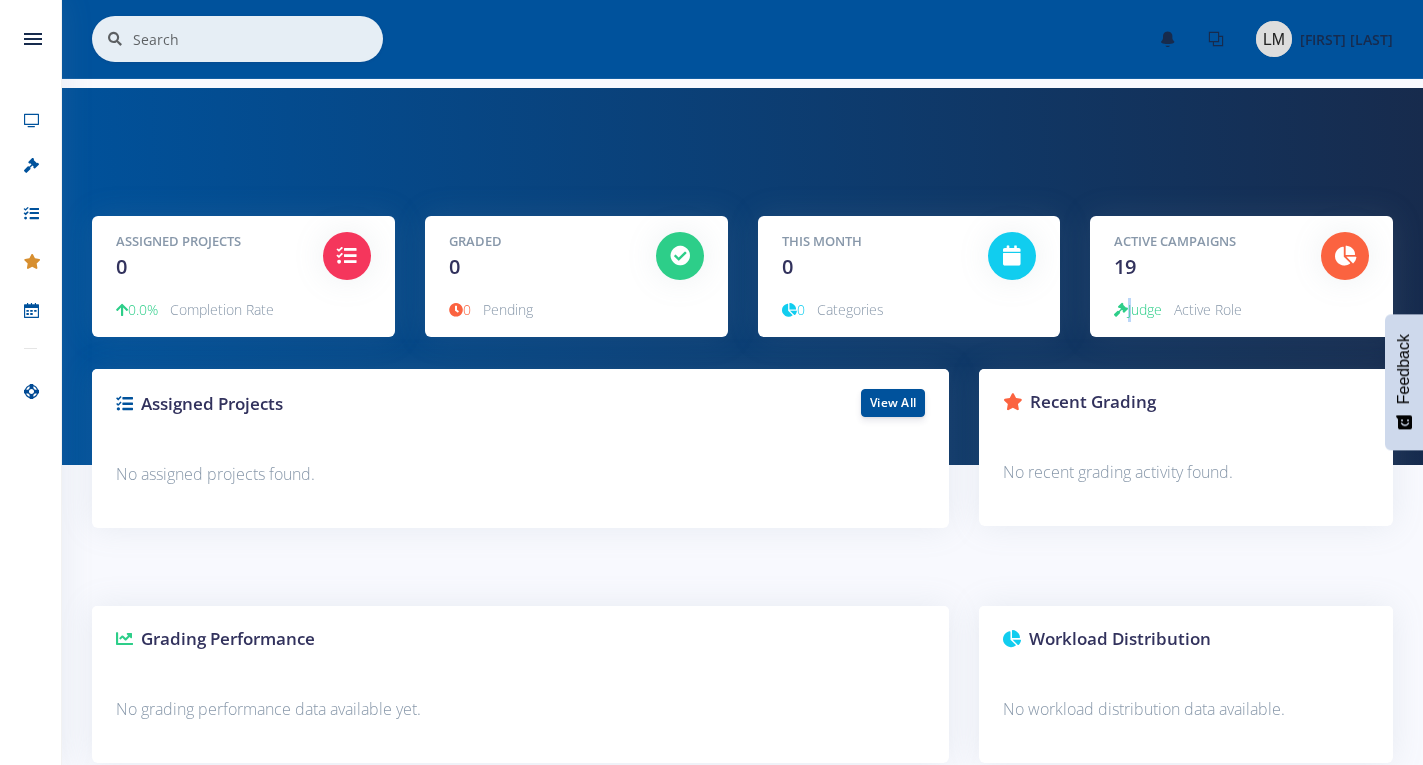 click on "Judge" at bounding box center (1138, 309) 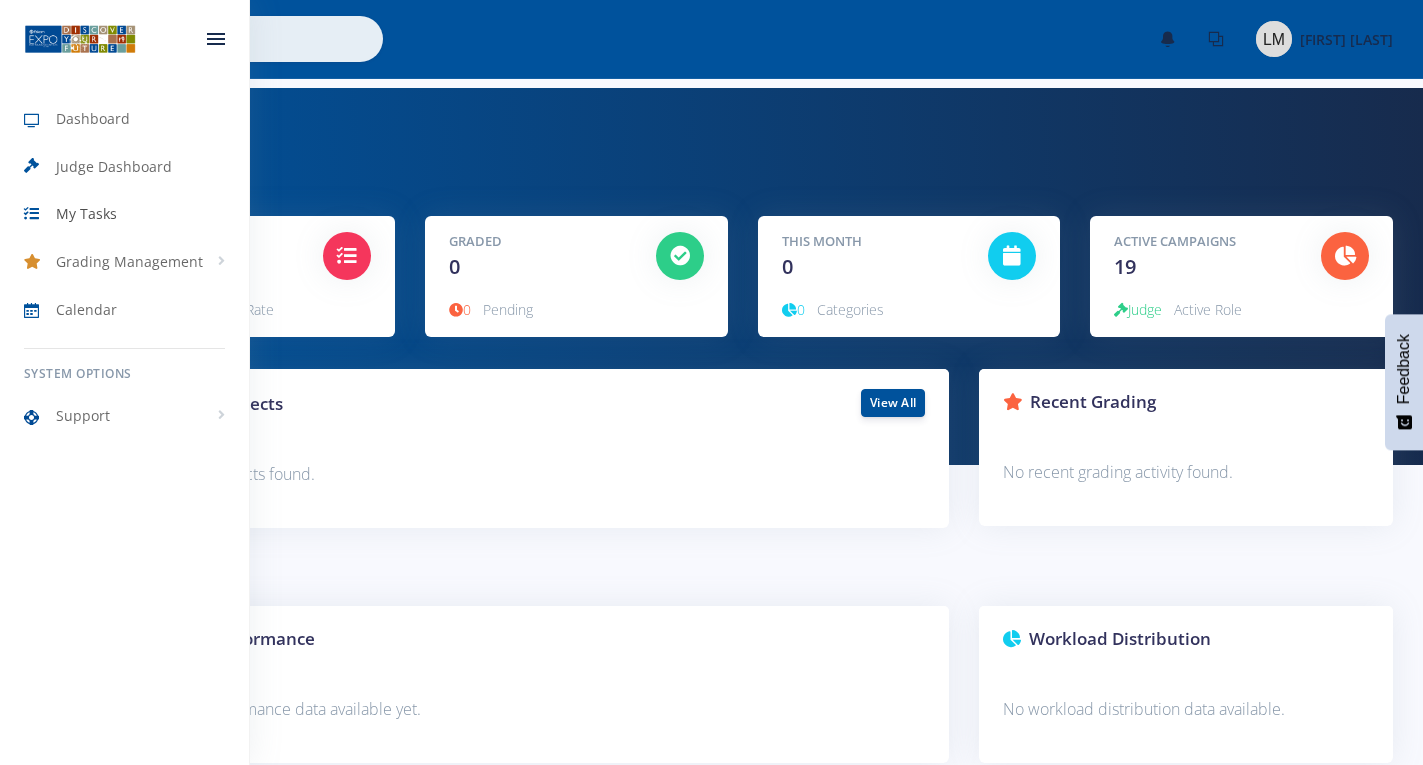 click on "My Tasks" at bounding box center (86, 213) 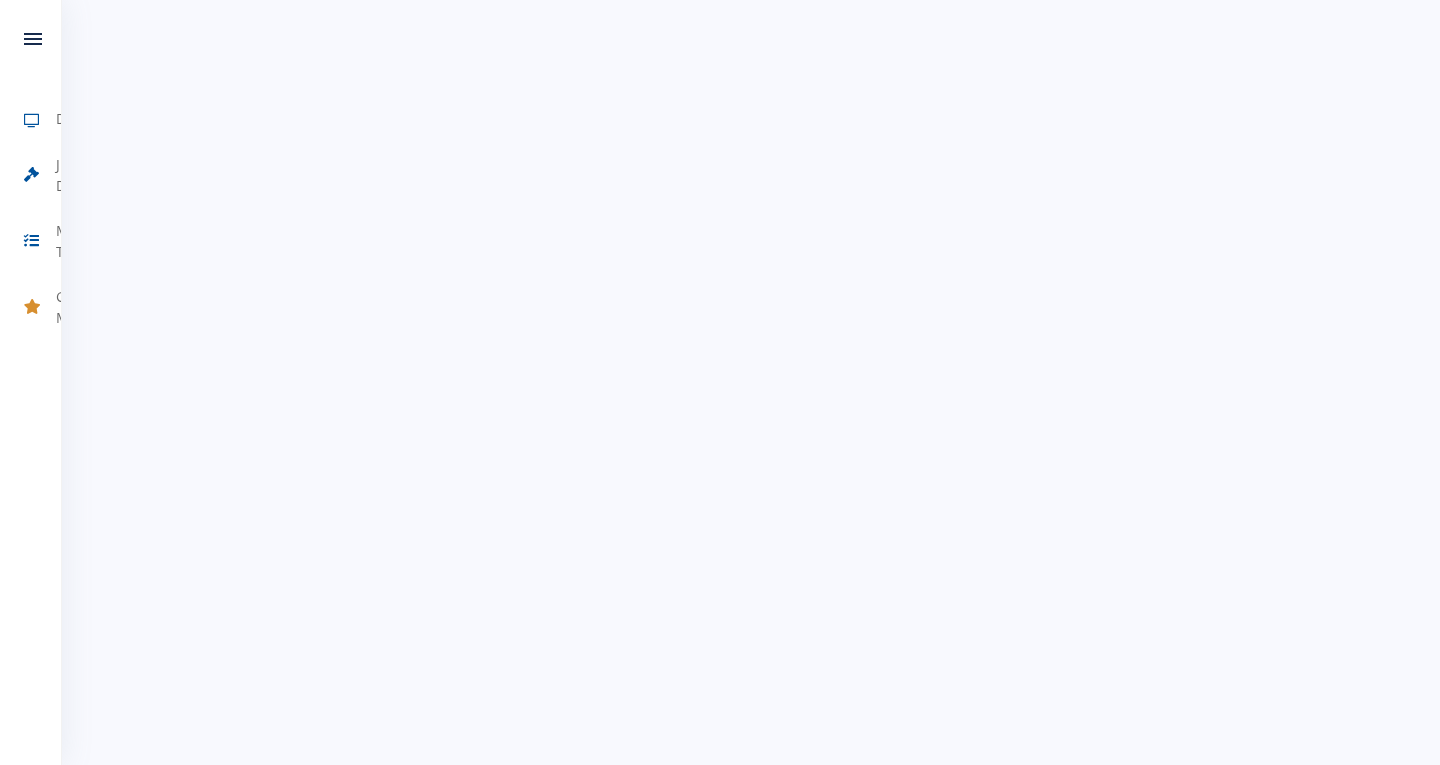 scroll, scrollTop: 0, scrollLeft: 0, axis: both 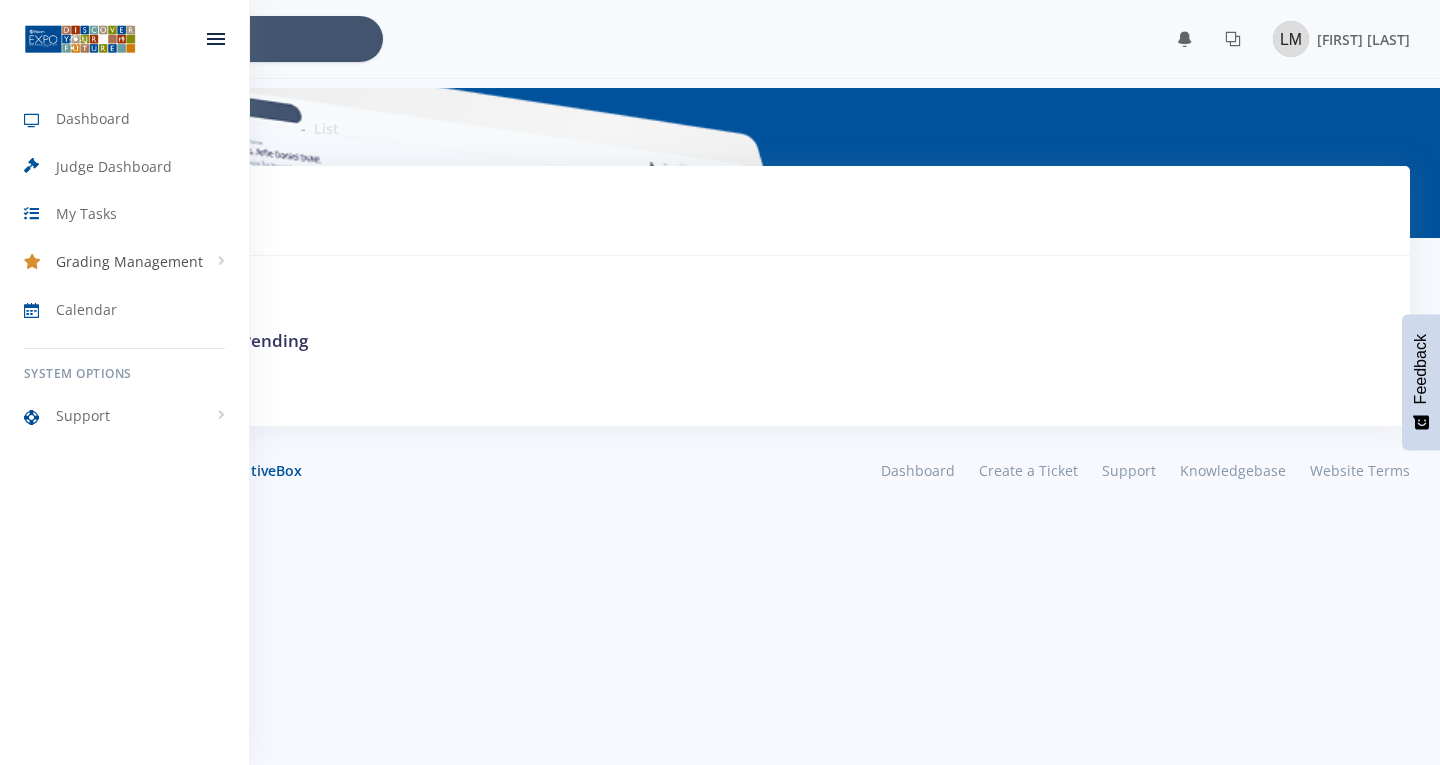 click on "Grading Management" at bounding box center (129, 261) 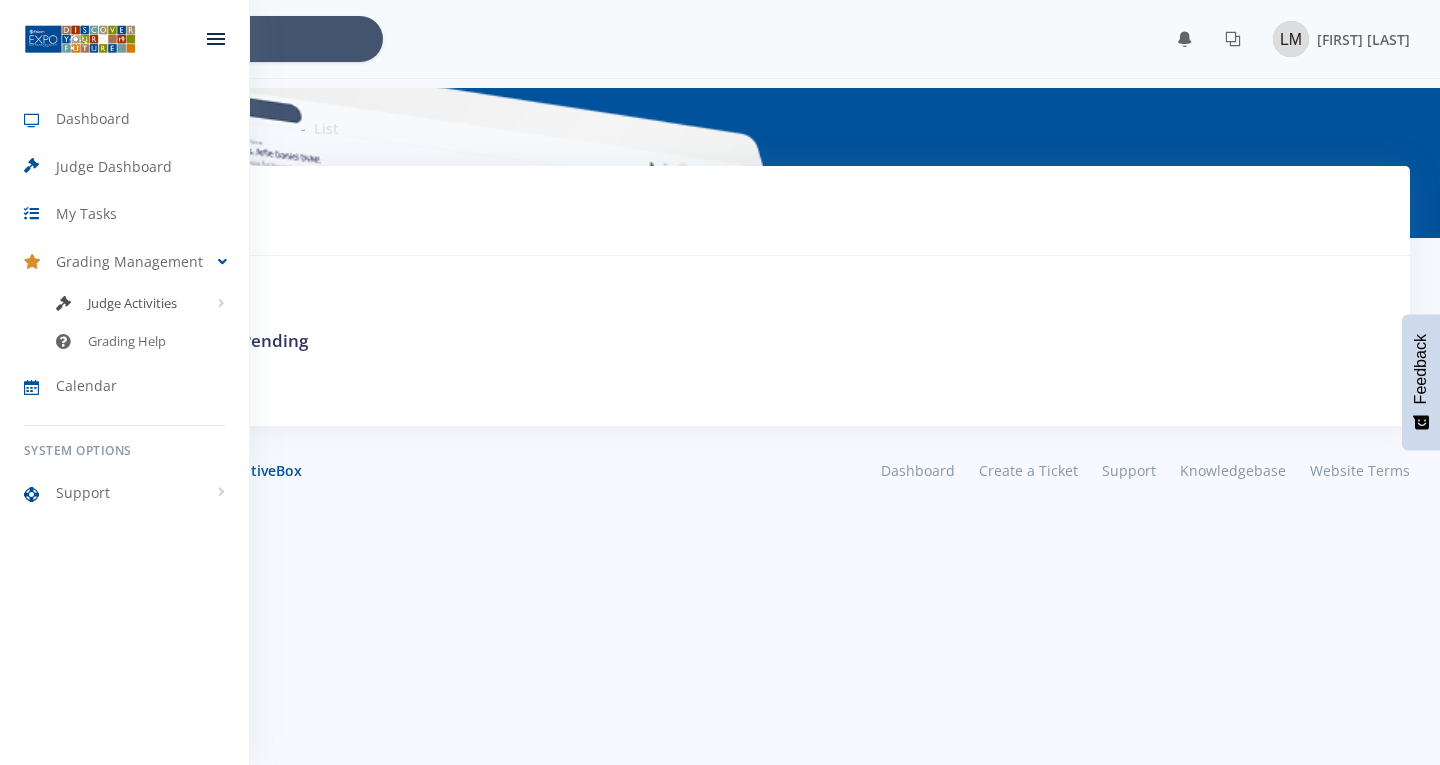 click on "Judge Activities" at bounding box center [132, 304] 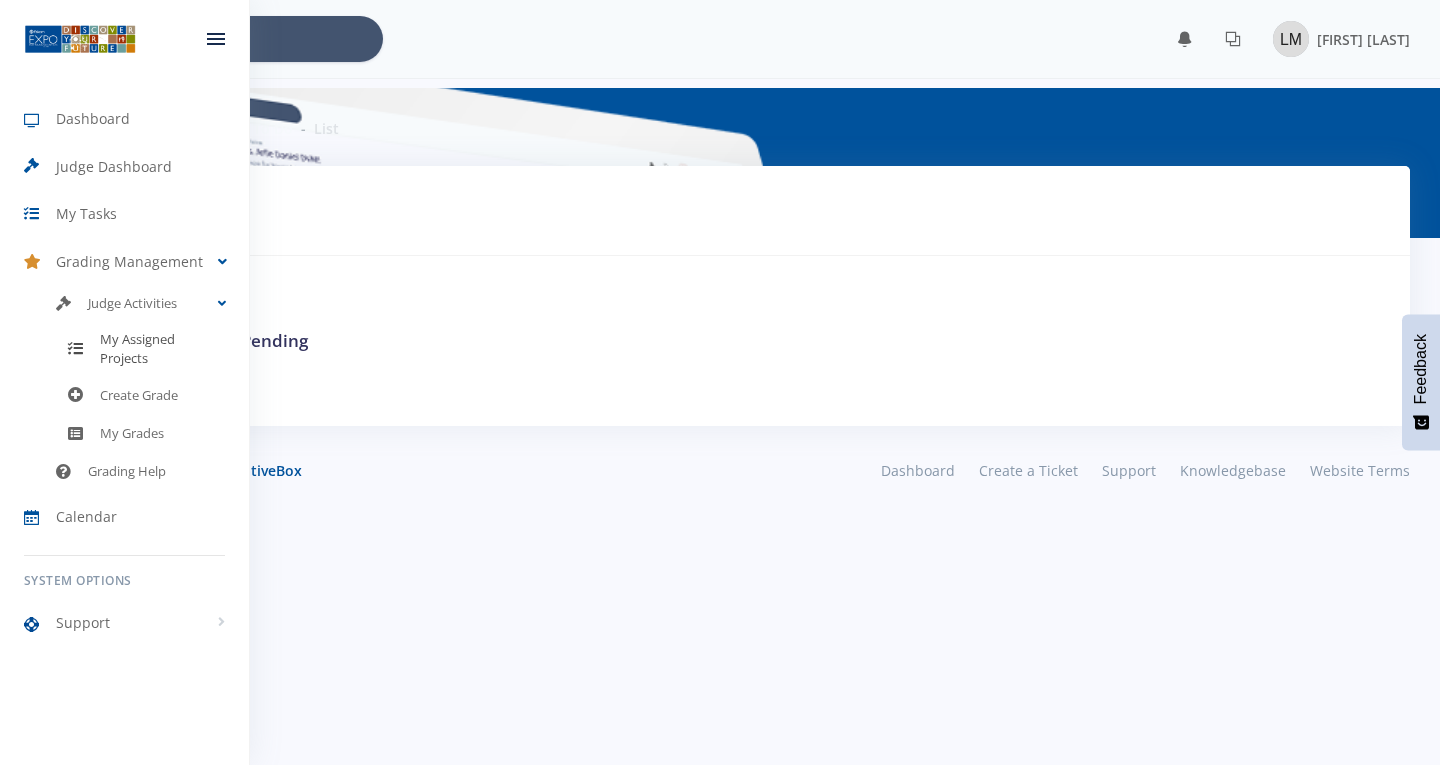 click on "My Assigned Projects" at bounding box center [162, 349] 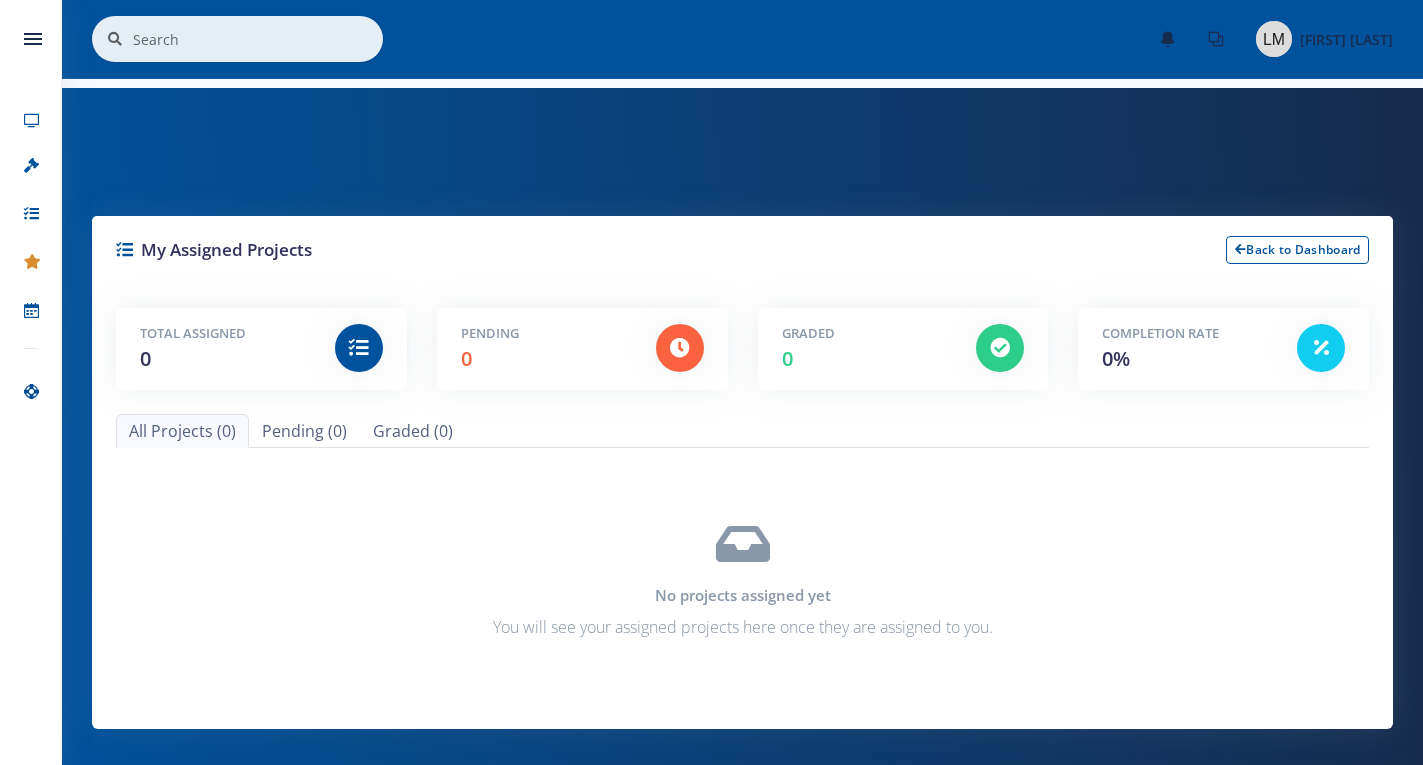 scroll, scrollTop: 0, scrollLeft: 0, axis: both 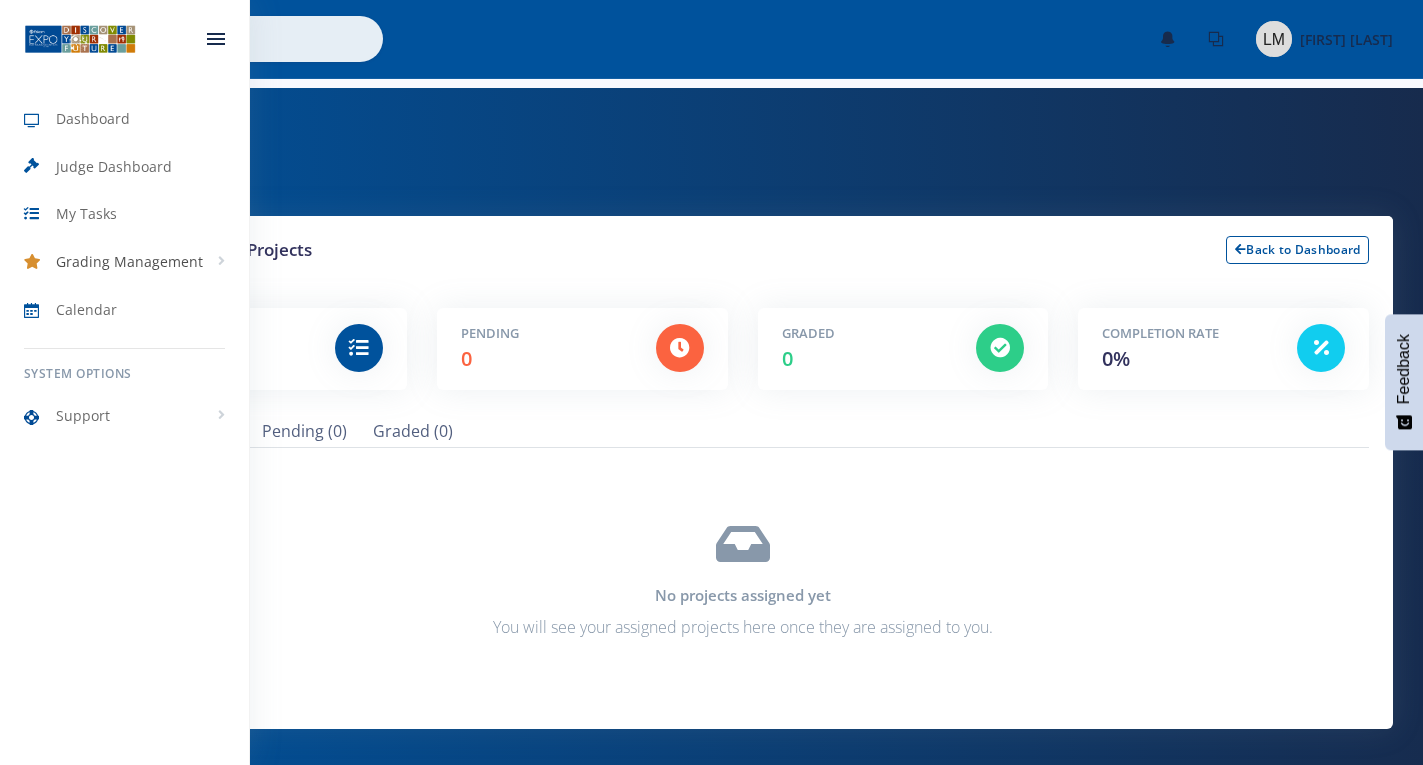 click on "Grading Management" at bounding box center [124, 262] 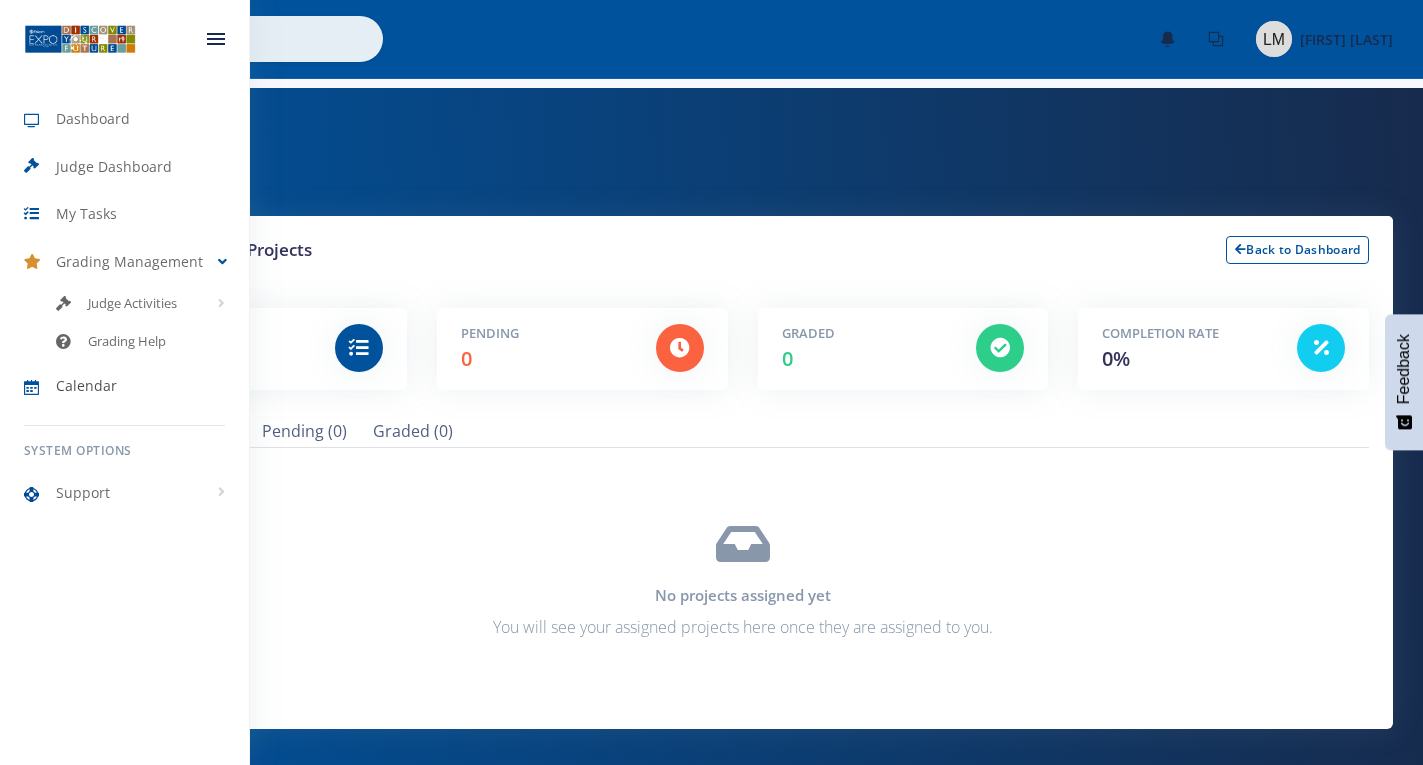 click on "Calendar" at bounding box center [86, 385] 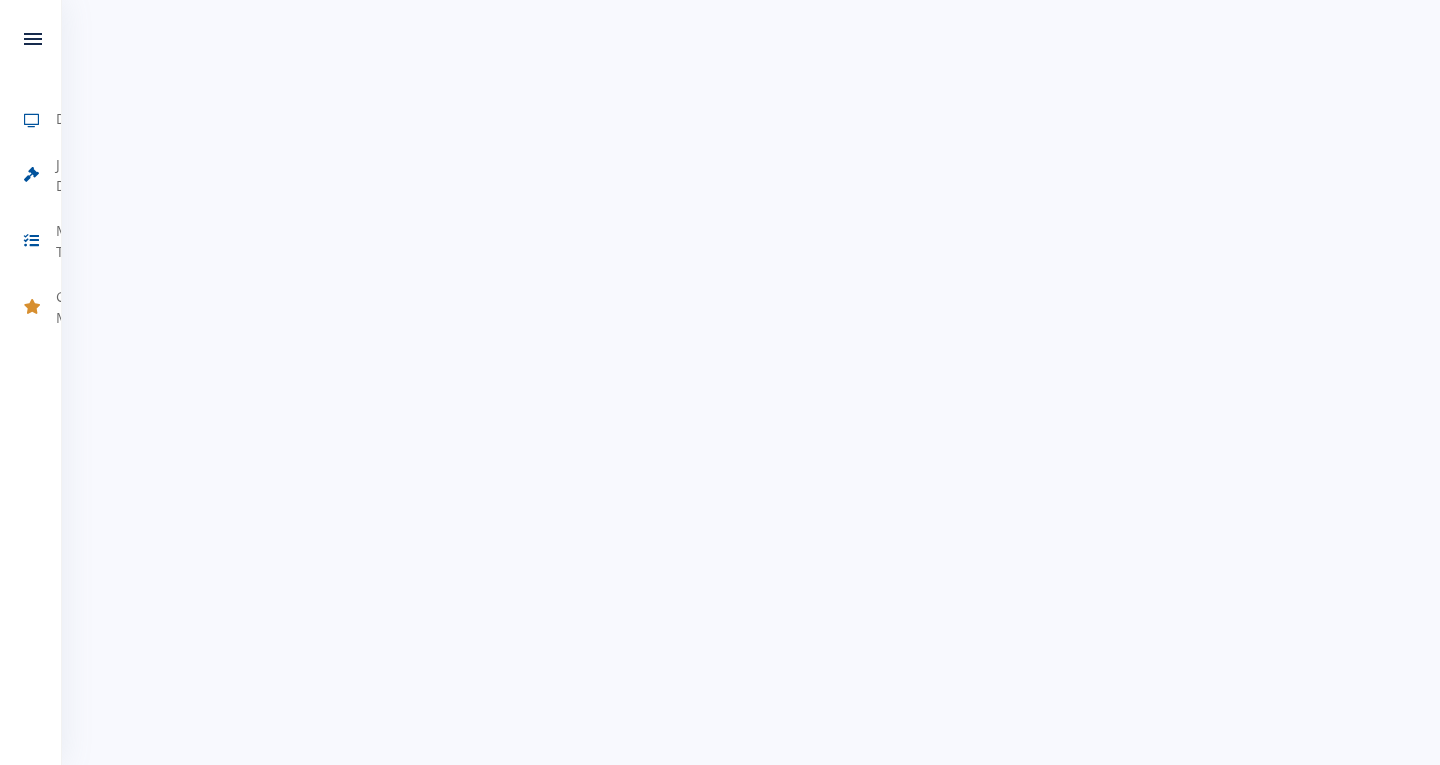 scroll, scrollTop: 0, scrollLeft: 0, axis: both 